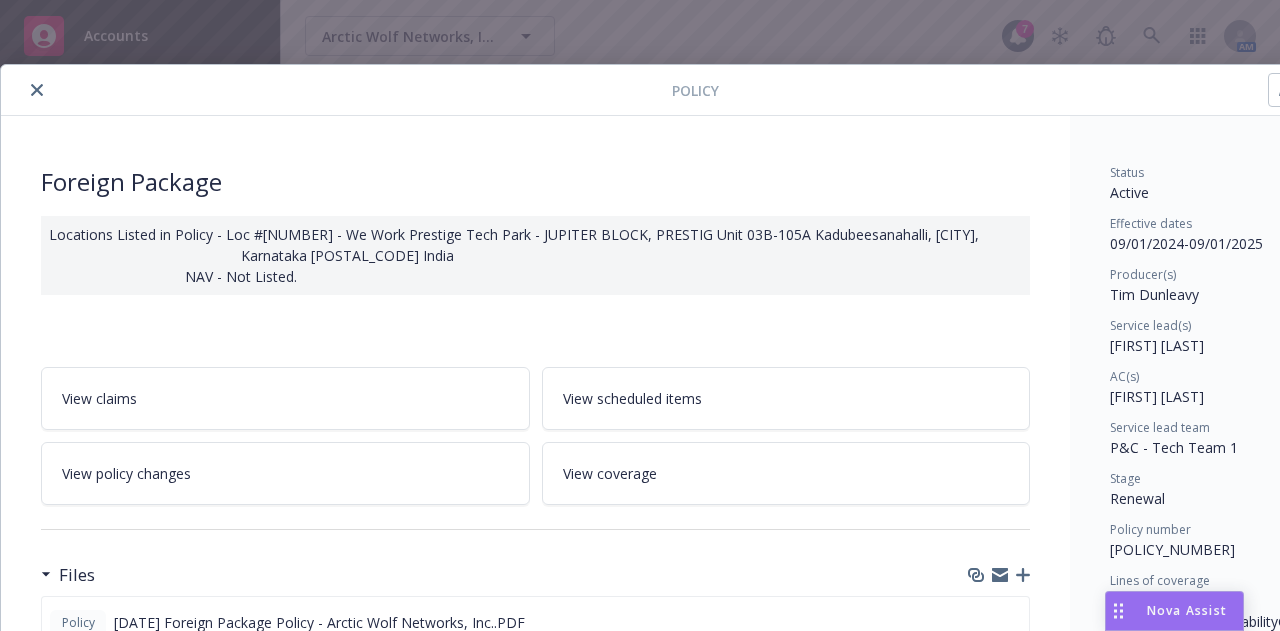 scroll, scrollTop: 0, scrollLeft: 0, axis: both 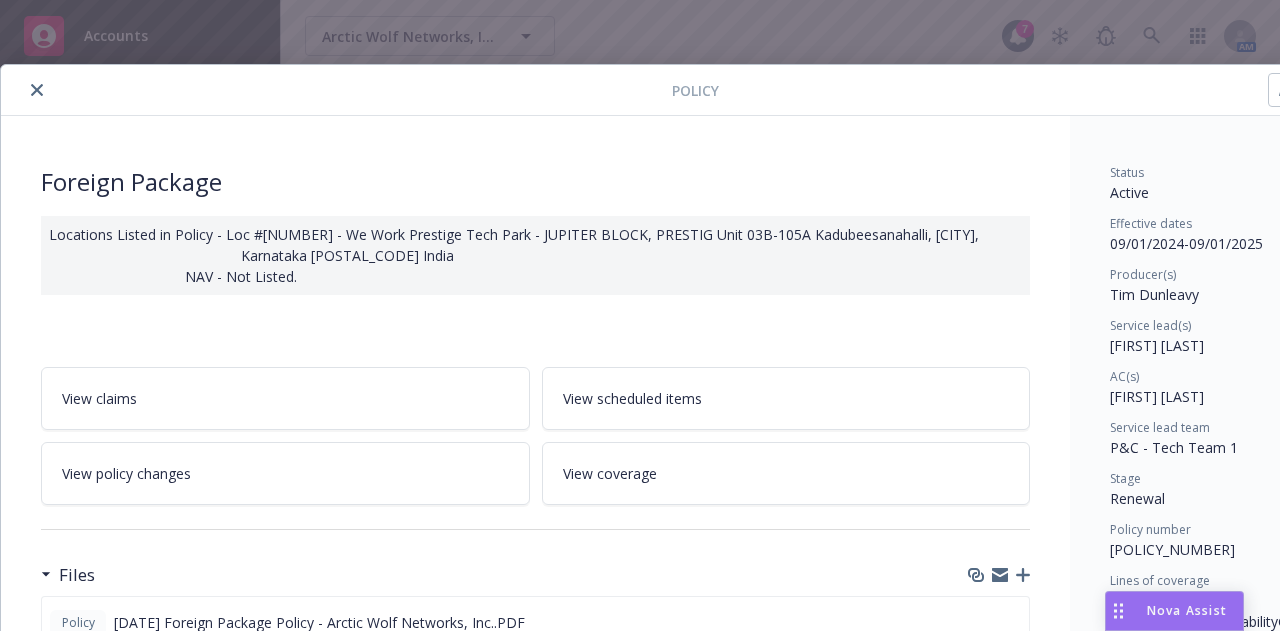 click at bounding box center [340, 90] 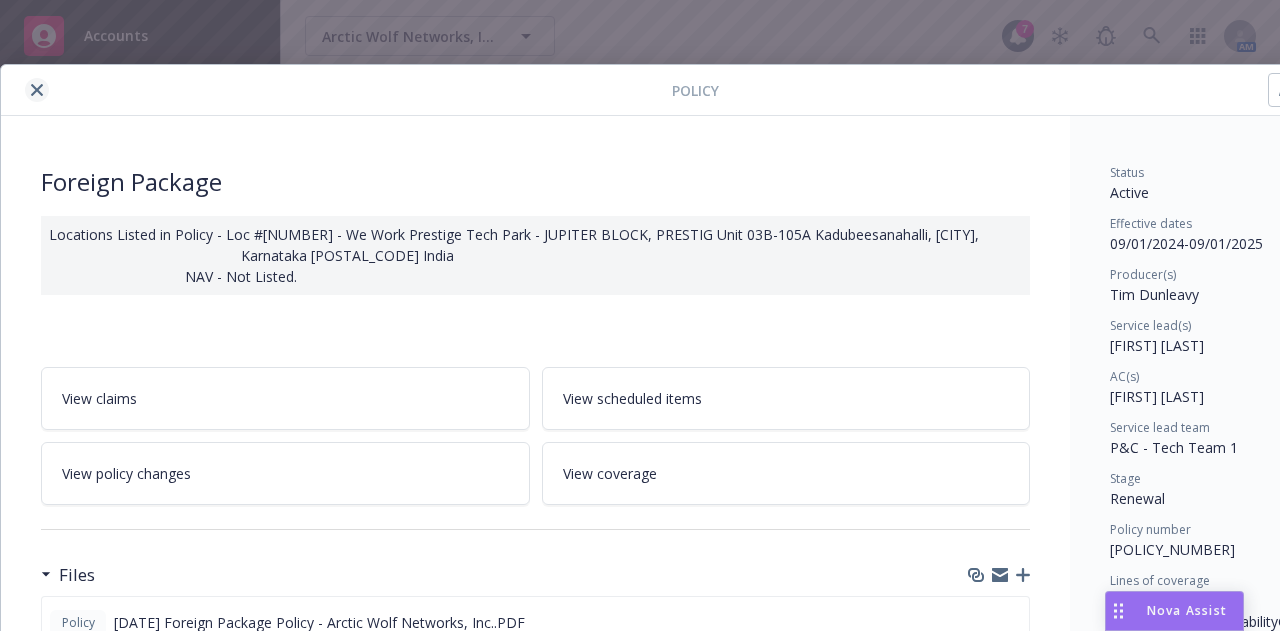 click 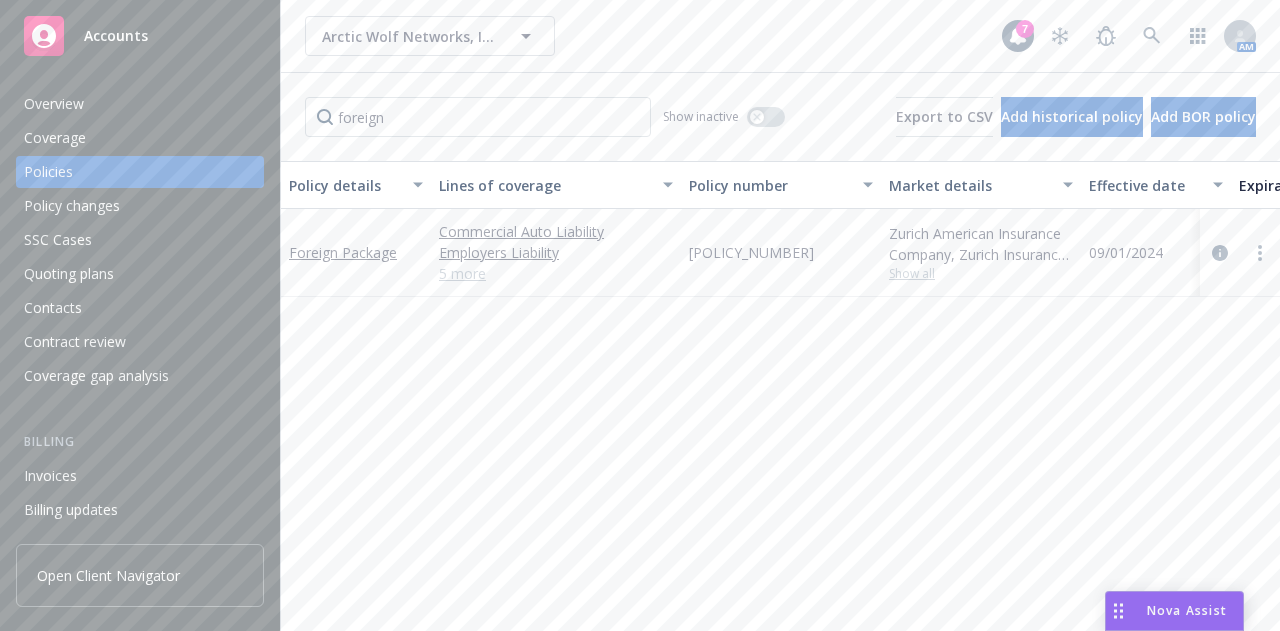click on "Accounts Overview Coverage Policies Policy changes SSC Cases Quoting plans Contacts Contract review Coverage gap analysis Billing Invoices Billing updates Account charges Installment plans Tools Manage files Manage exposures Manage certificates Manage claims Manage BORs Summary of insurance Analytics hub Loss summary generator Account settings Service team Sales relationships Related accounts Client navigator features Client access Open Client Navigator Arctic Wolf Networks, Inc. Arctic Wolf Networks, Inc. [TIME] foreign Show inactive Export to CSV Add historical policy Add BOR policy Policy details Lines of coverage Policy number Market details Effective date Expiration date Premium Billing method Stage Status Service team leaders Foreign Package Commercial Auto Liability Employers Liability General Liability Commercial Property Employee Benefits Liability Business Travel Accident Crime 5 more [POLICY_NUMBER] Zurich American Insurance Company, Zurich Insurance Group Show all [DATE] [DATE] [PRICE] AC" at bounding box center (640, 315) 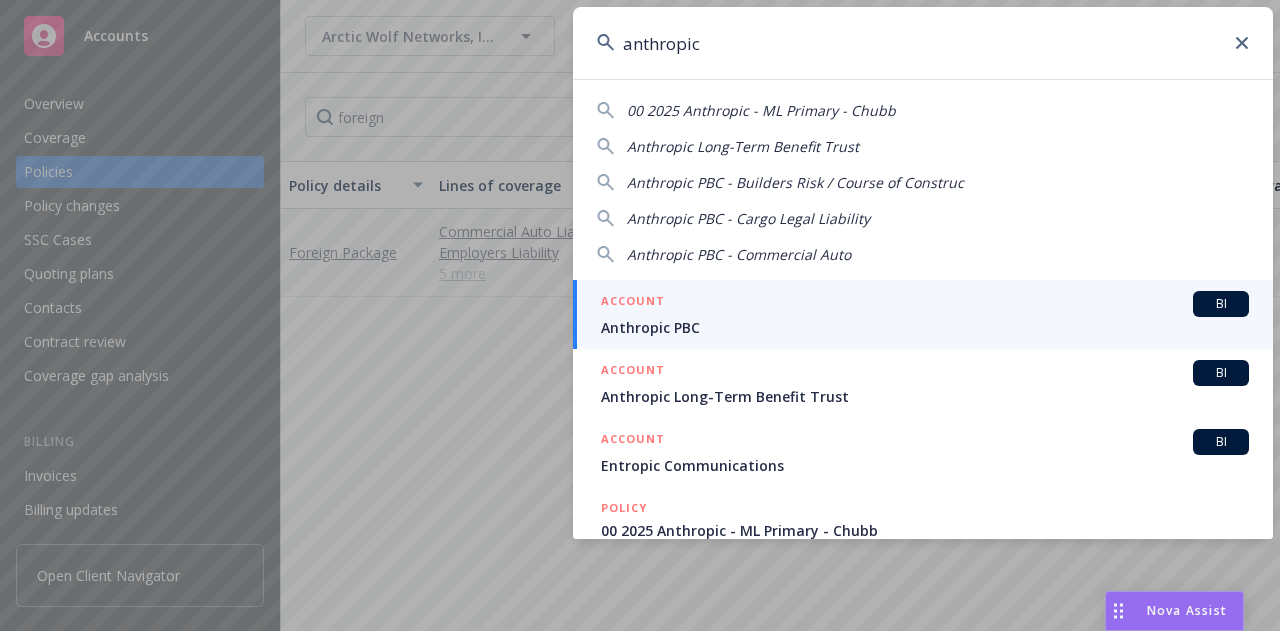 type on "anthropic" 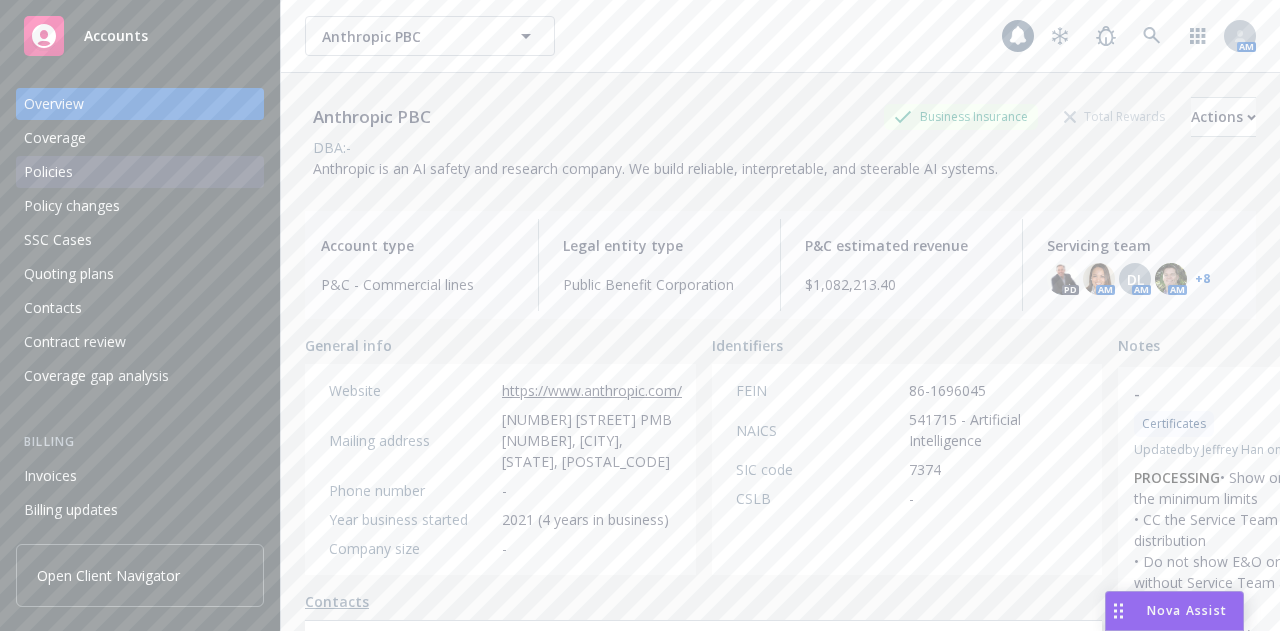 click on "Policies" at bounding box center [140, 172] 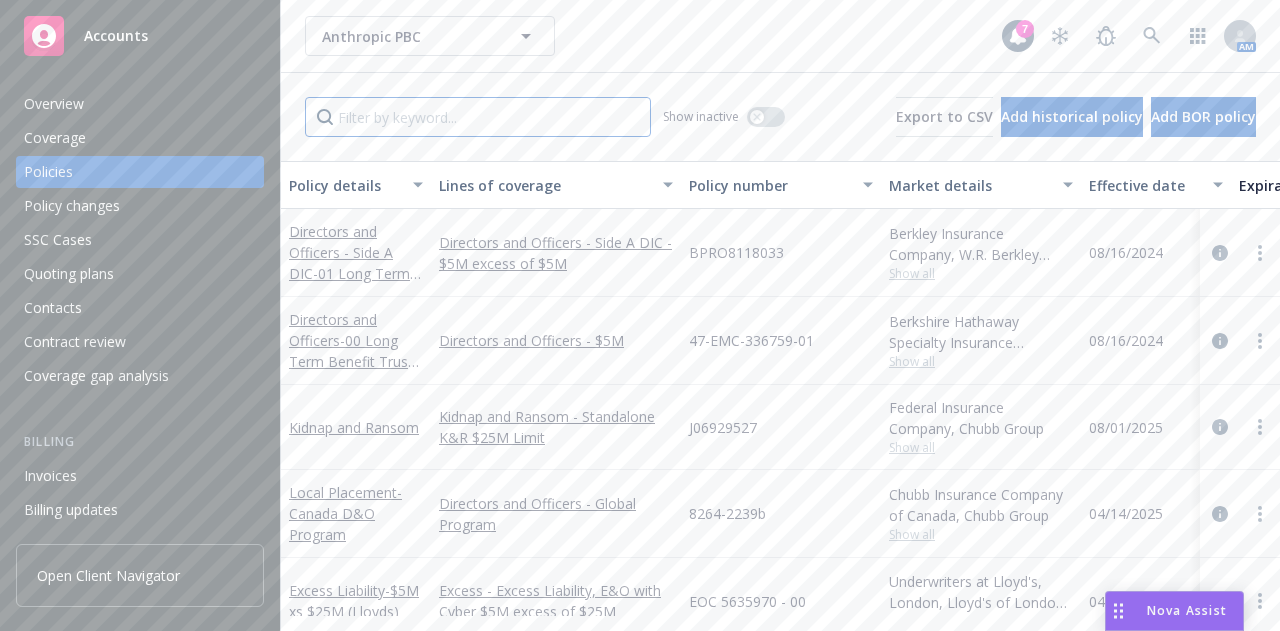 click at bounding box center [478, 117] 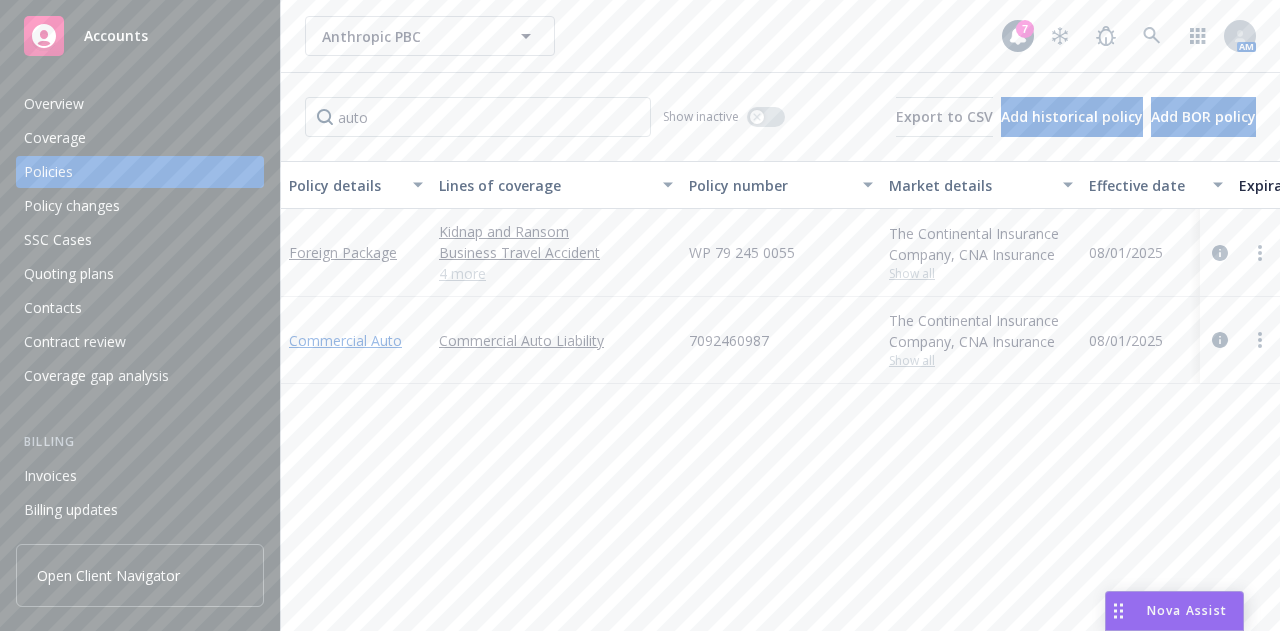 click on "Commercial Auto" at bounding box center (345, 340) 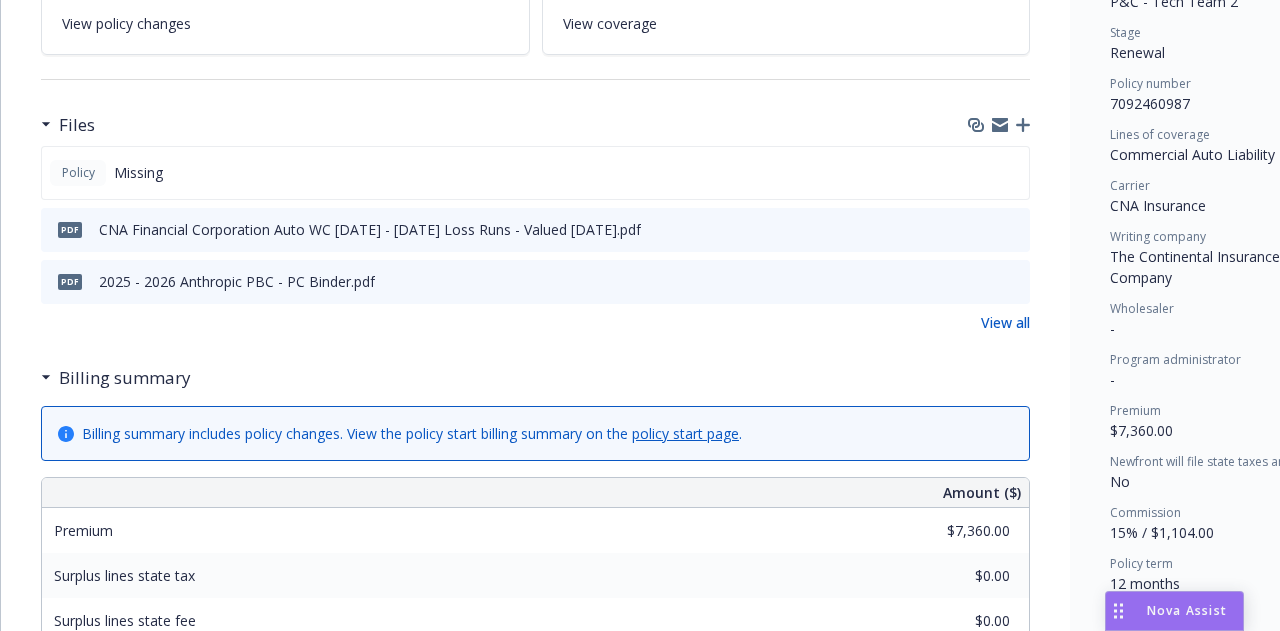 scroll, scrollTop: 457, scrollLeft: 0, axis: vertical 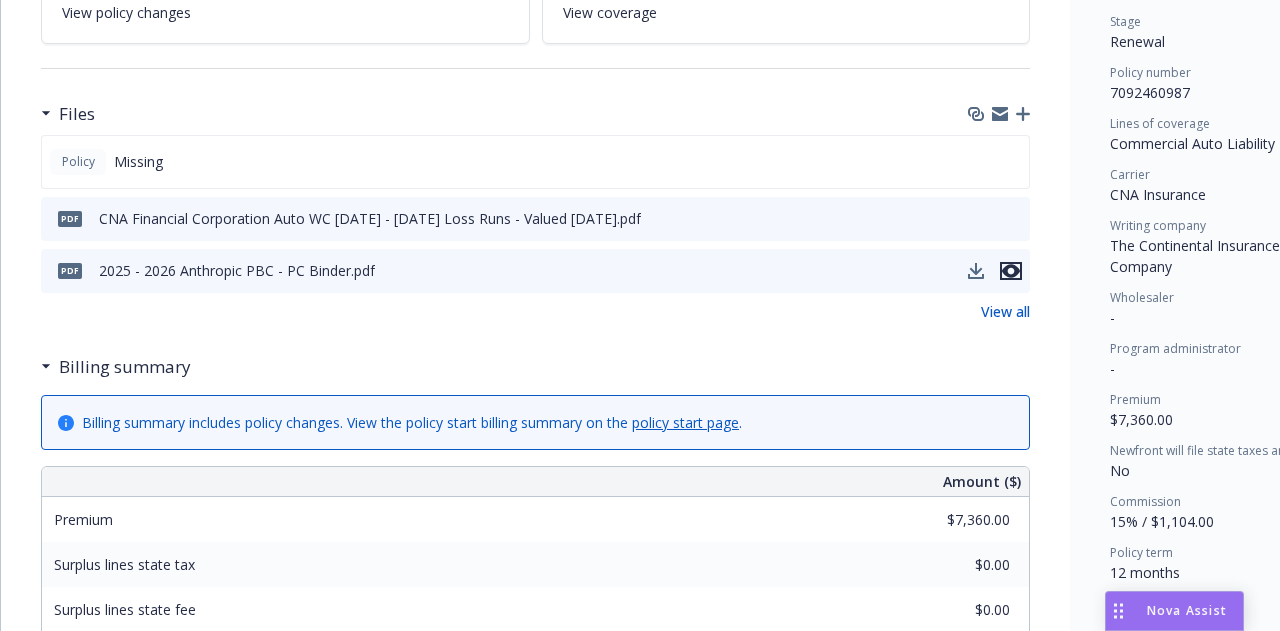 click 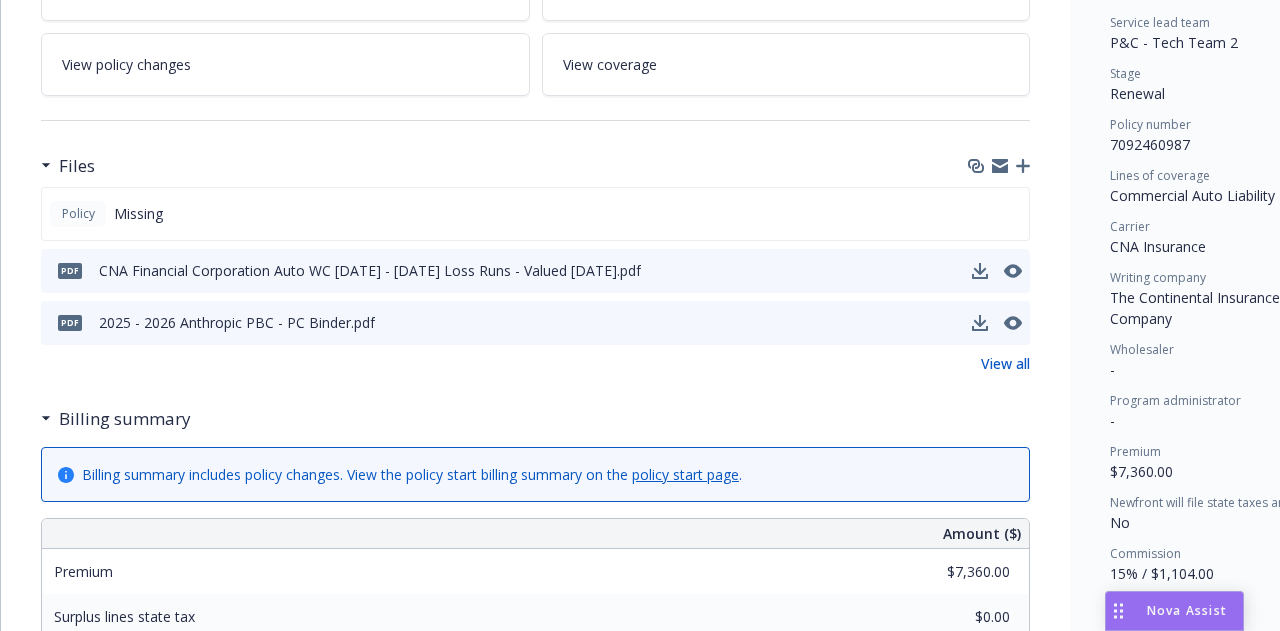 scroll, scrollTop: 0, scrollLeft: 0, axis: both 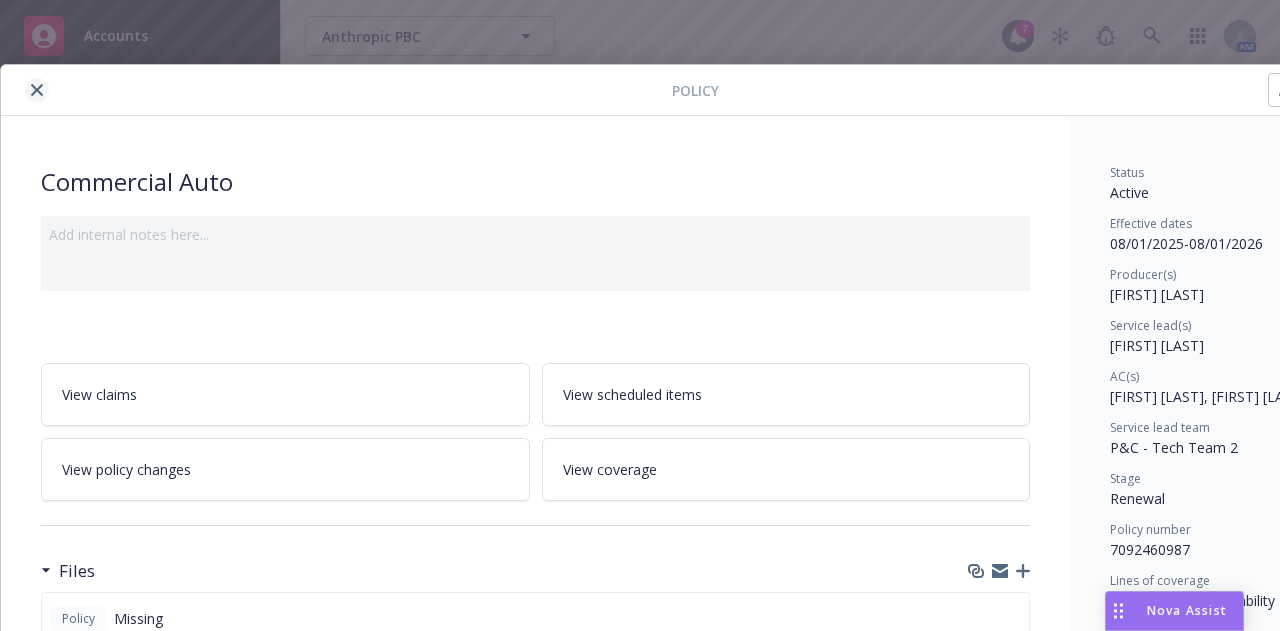 click at bounding box center [37, 90] 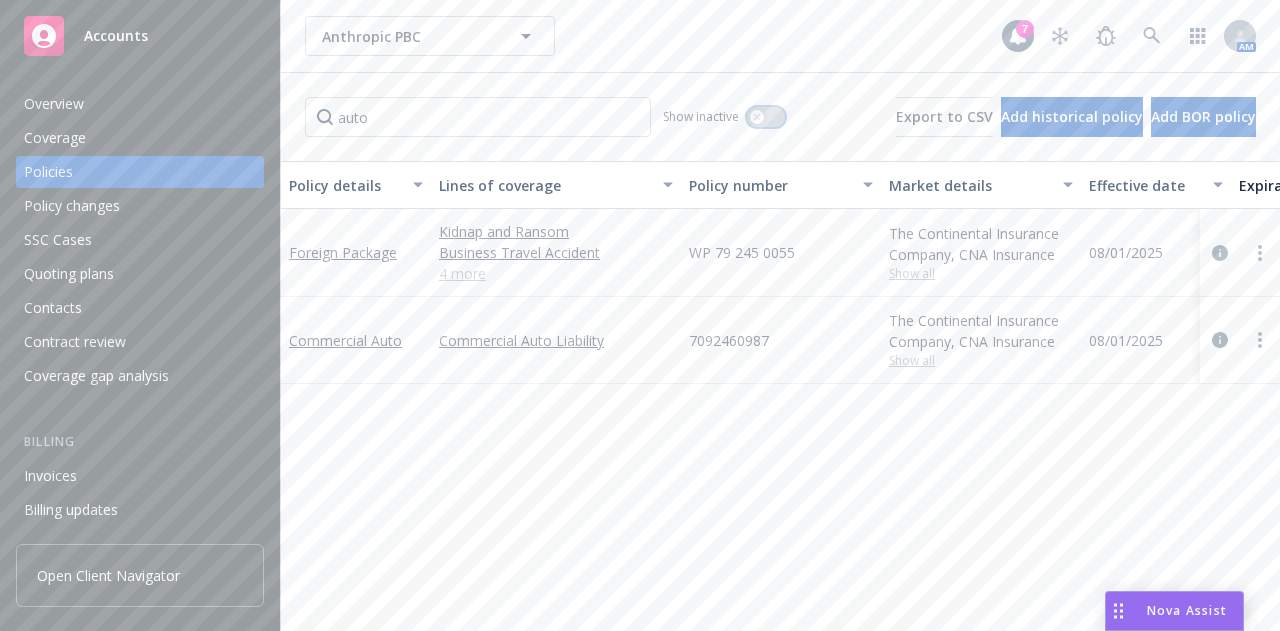 click at bounding box center (766, 117) 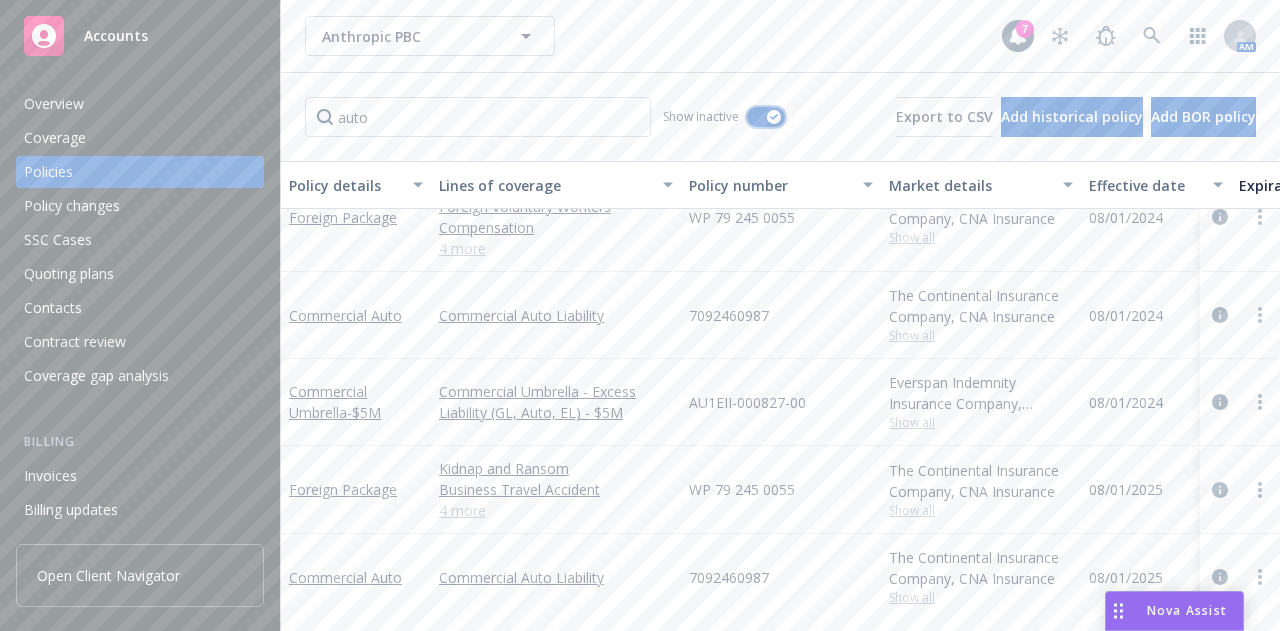 scroll, scrollTop: 64, scrollLeft: 0, axis: vertical 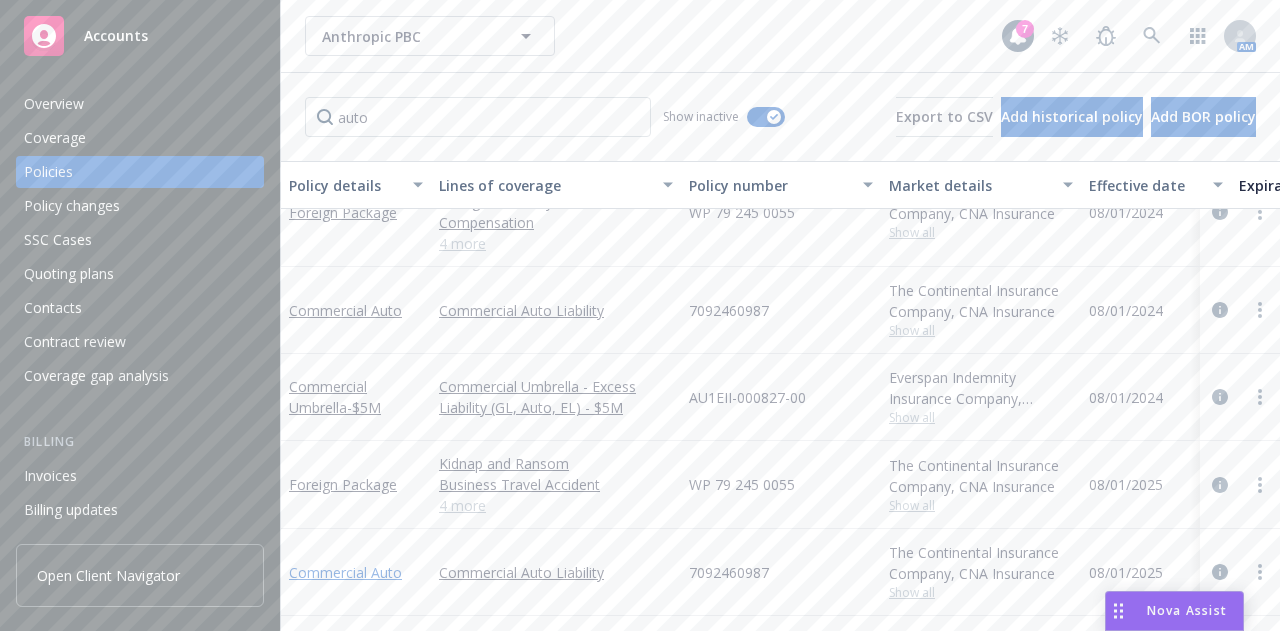 click on "Commercial Auto" at bounding box center [345, 572] 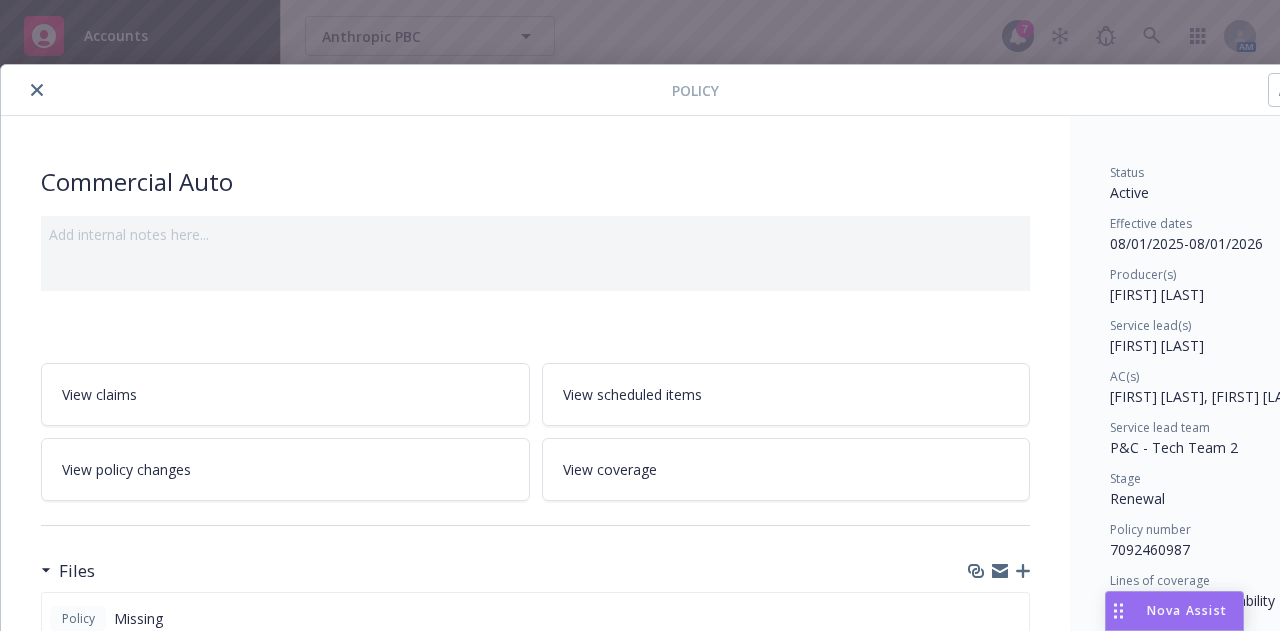 scroll, scrollTop: 60, scrollLeft: 0, axis: vertical 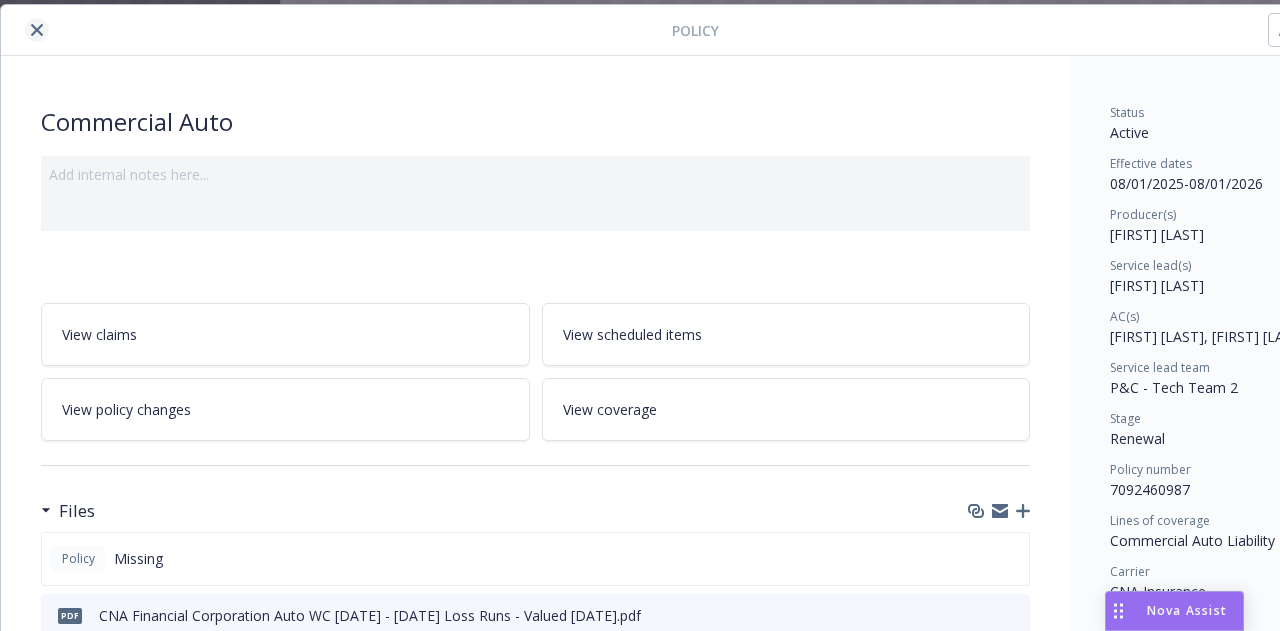 click at bounding box center [37, 30] 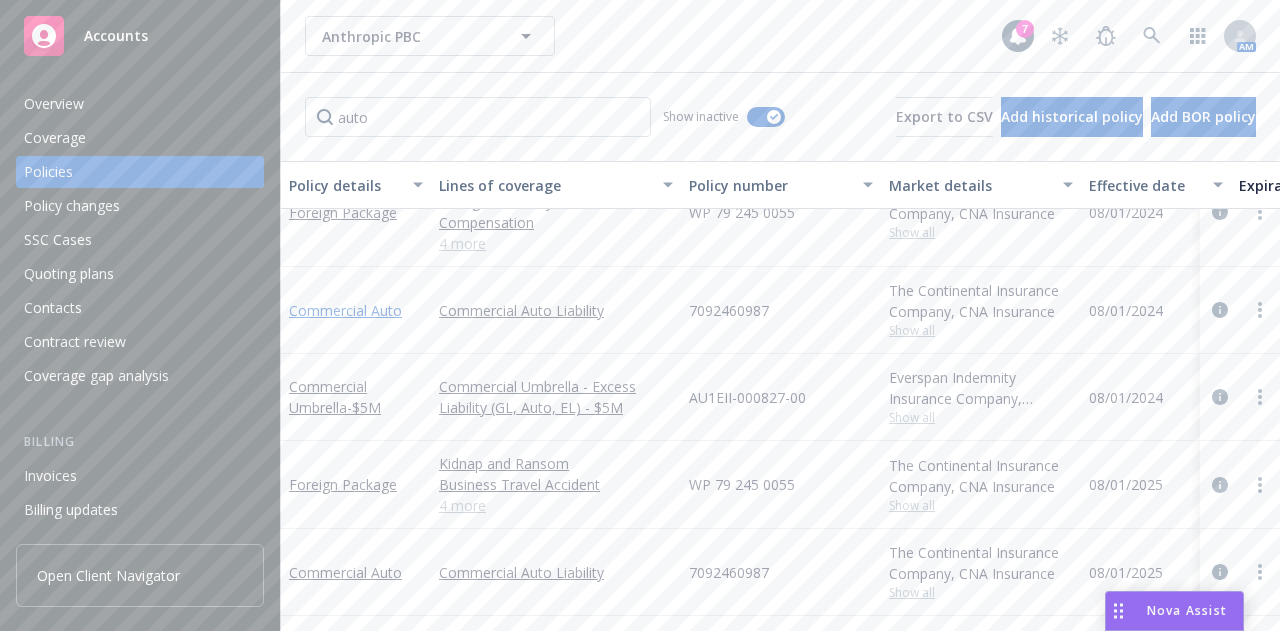 click on "Commercial Auto" at bounding box center (345, 310) 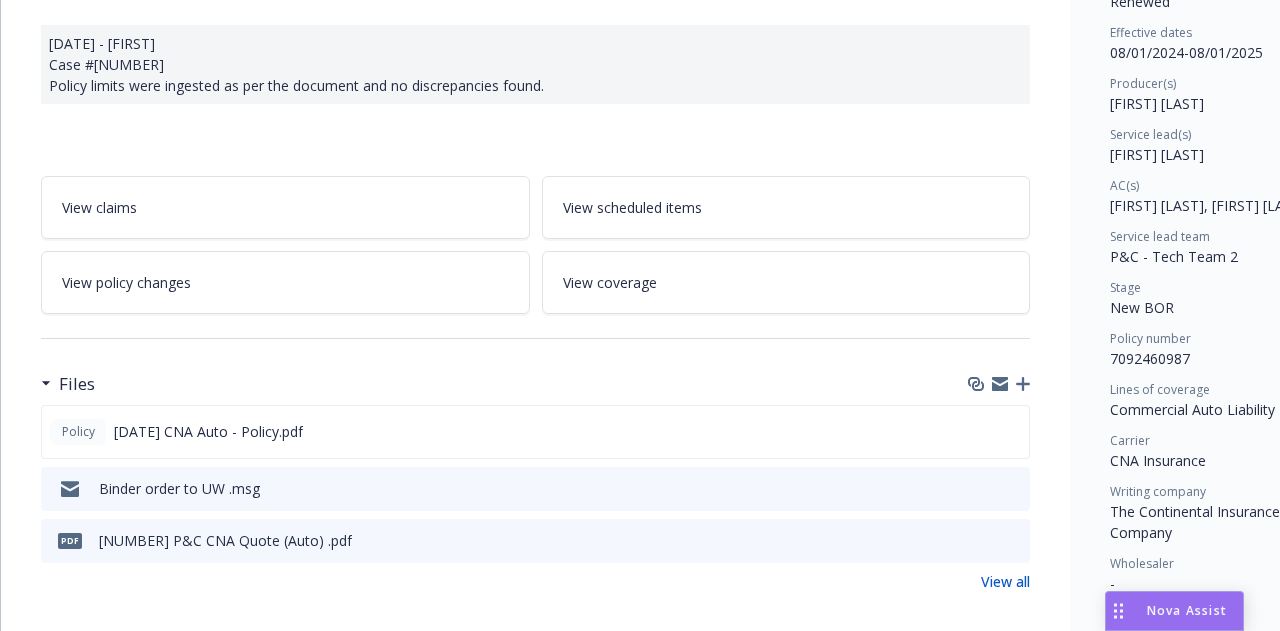 scroll, scrollTop: 275, scrollLeft: 0, axis: vertical 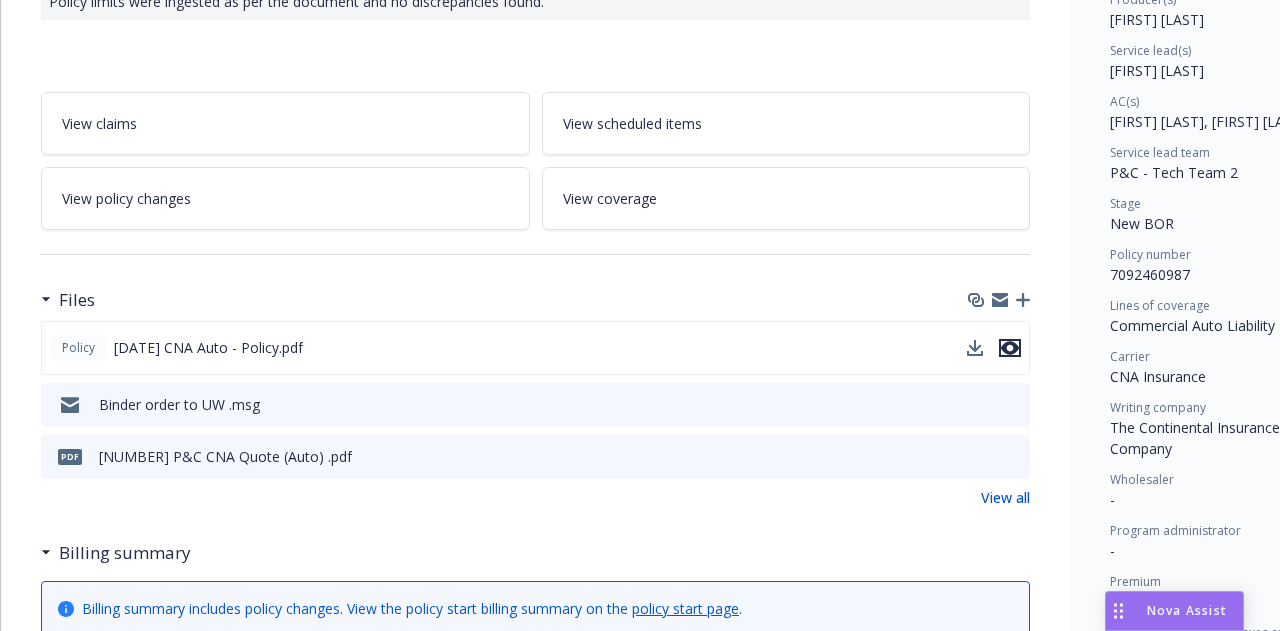 click 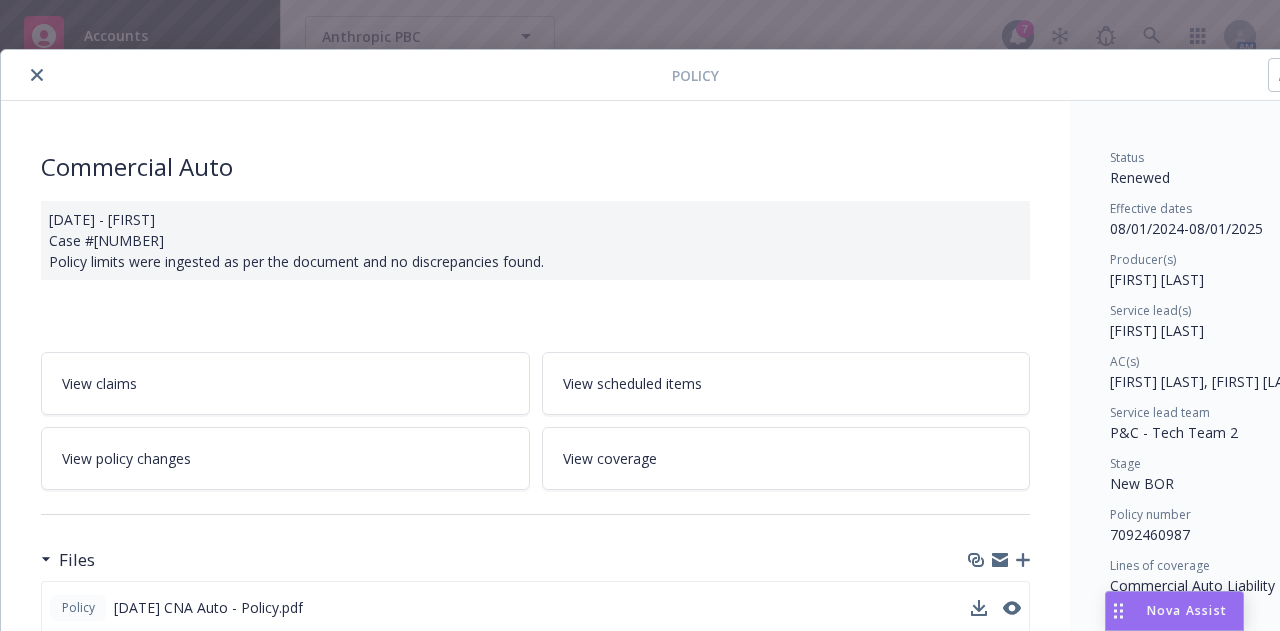 scroll, scrollTop: 0, scrollLeft: 0, axis: both 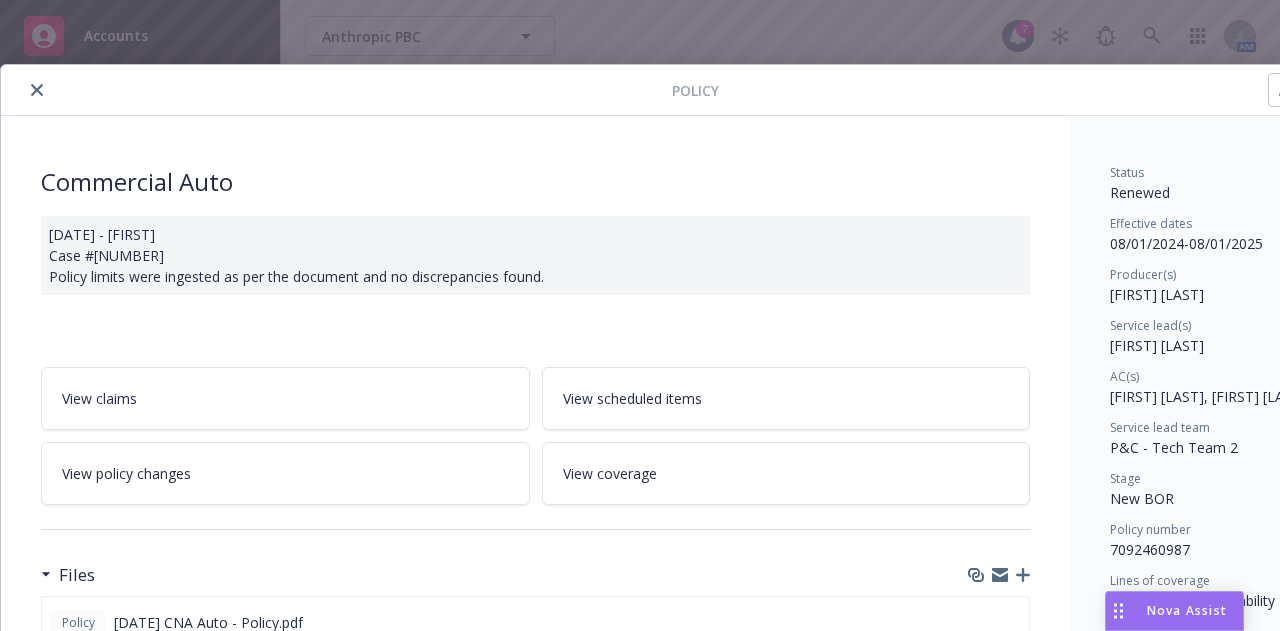 click at bounding box center (37, 90) 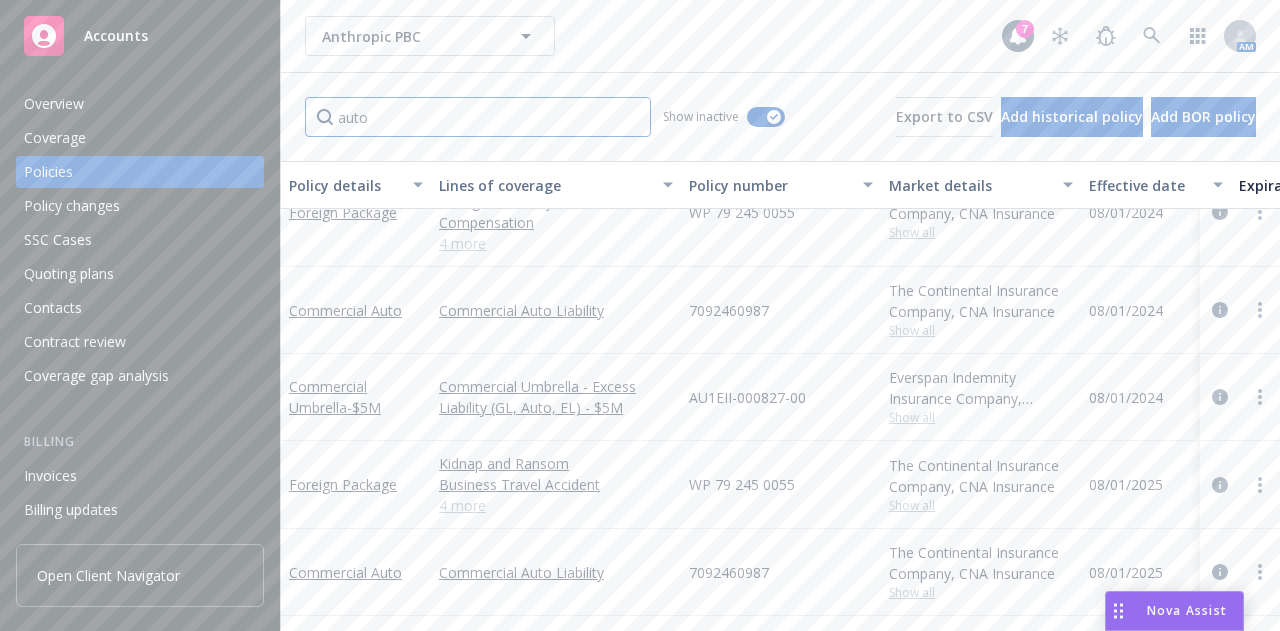 click on "auto" at bounding box center (478, 117) 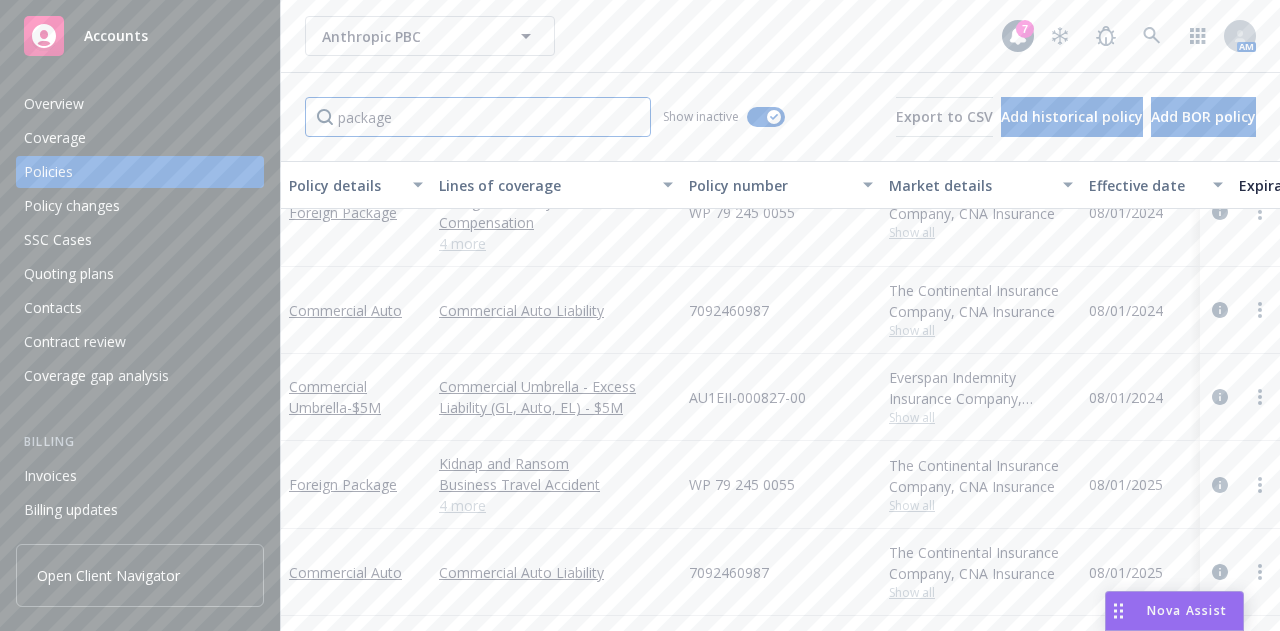 type on "package" 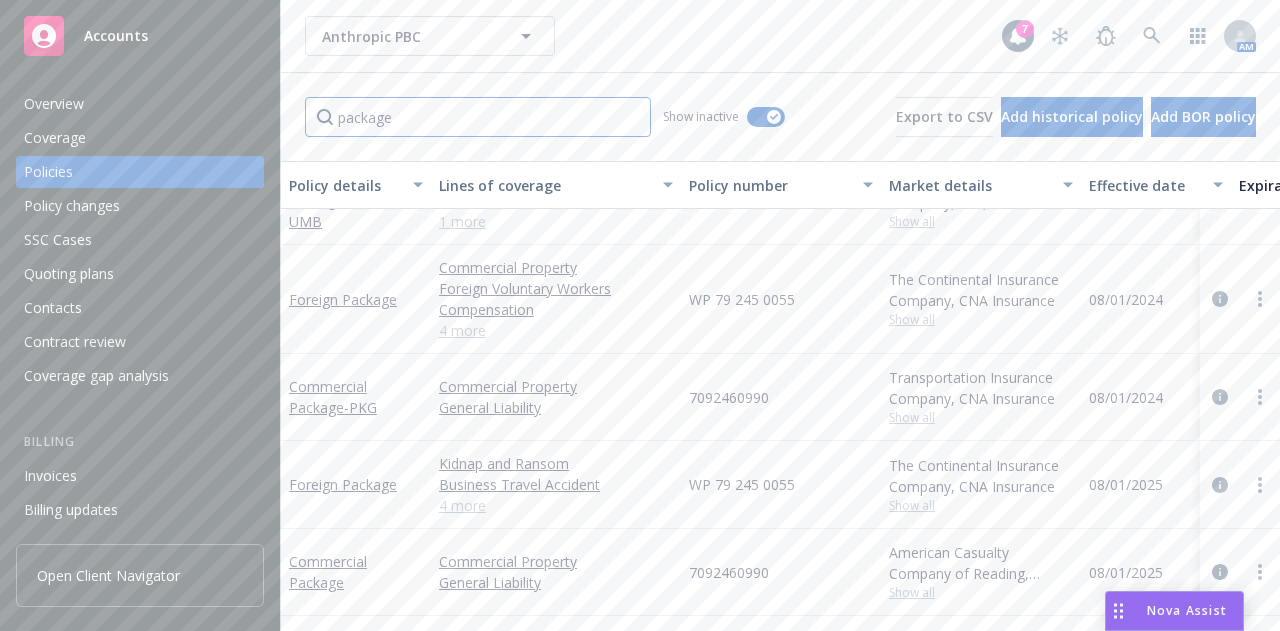 scroll, scrollTop: 65, scrollLeft: 0, axis: vertical 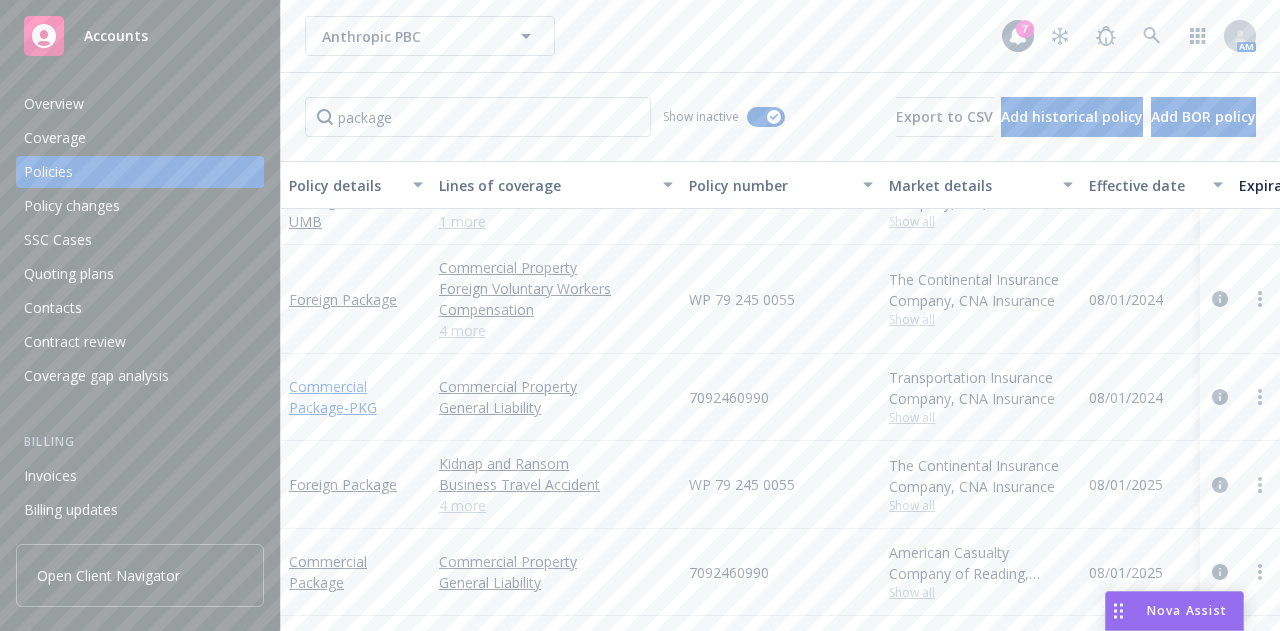click on "Commercial Package  -  PKG" at bounding box center (333, 397) 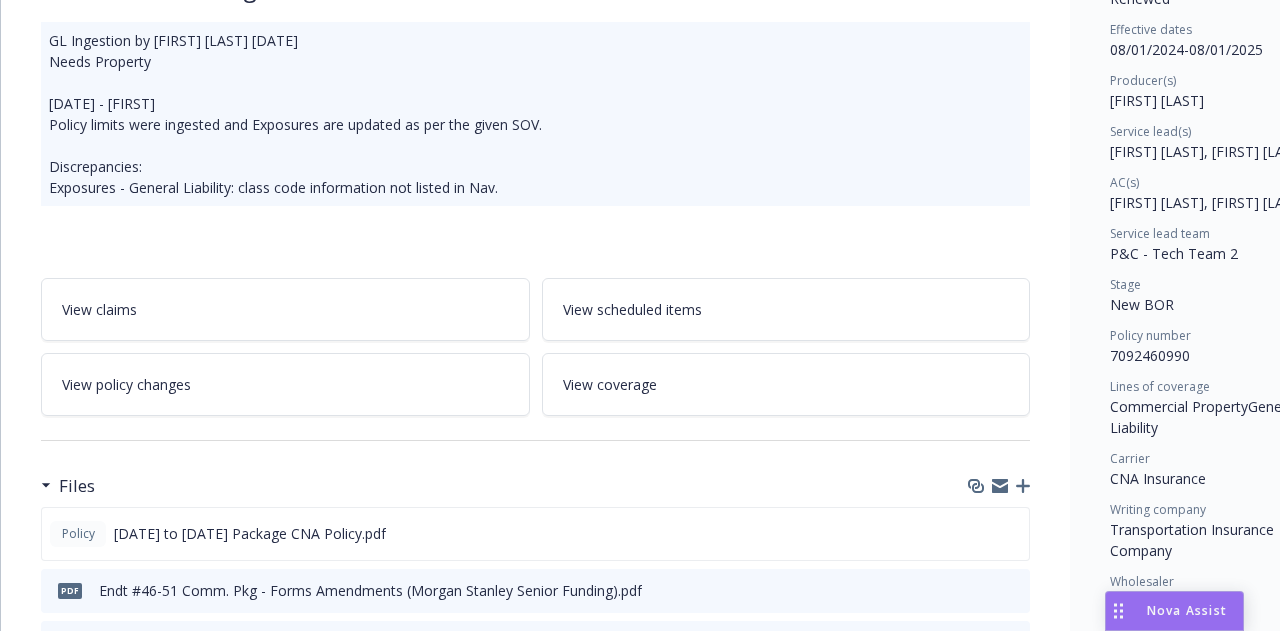scroll, scrollTop: 289, scrollLeft: 0, axis: vertical 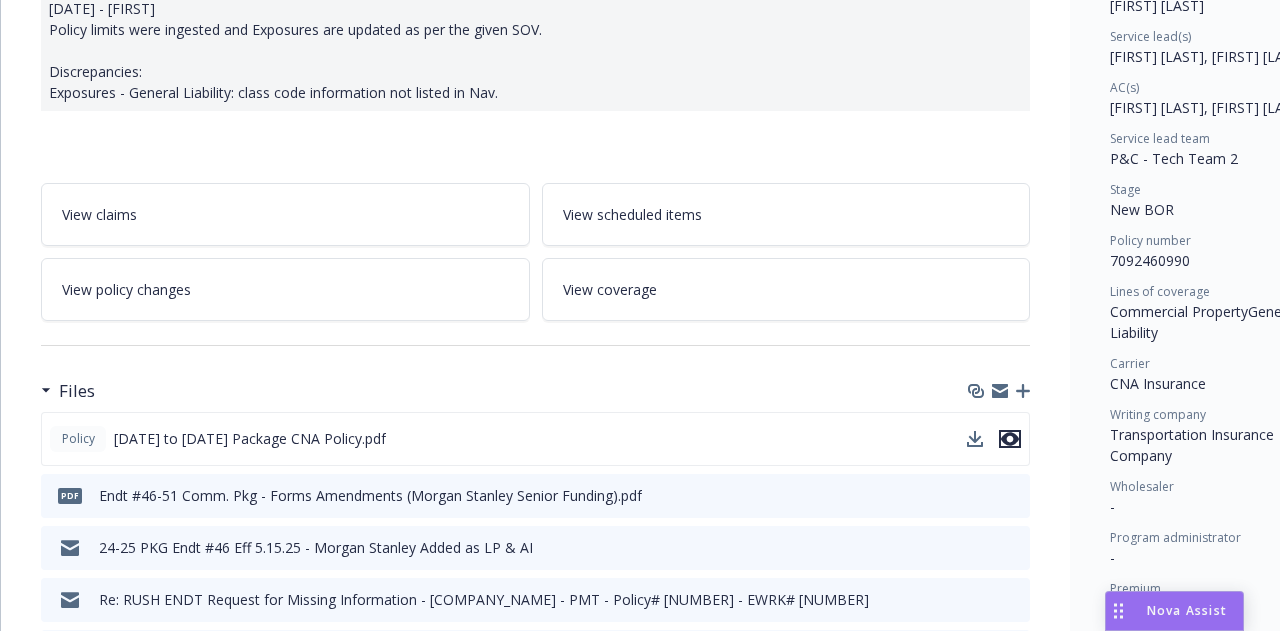 click 